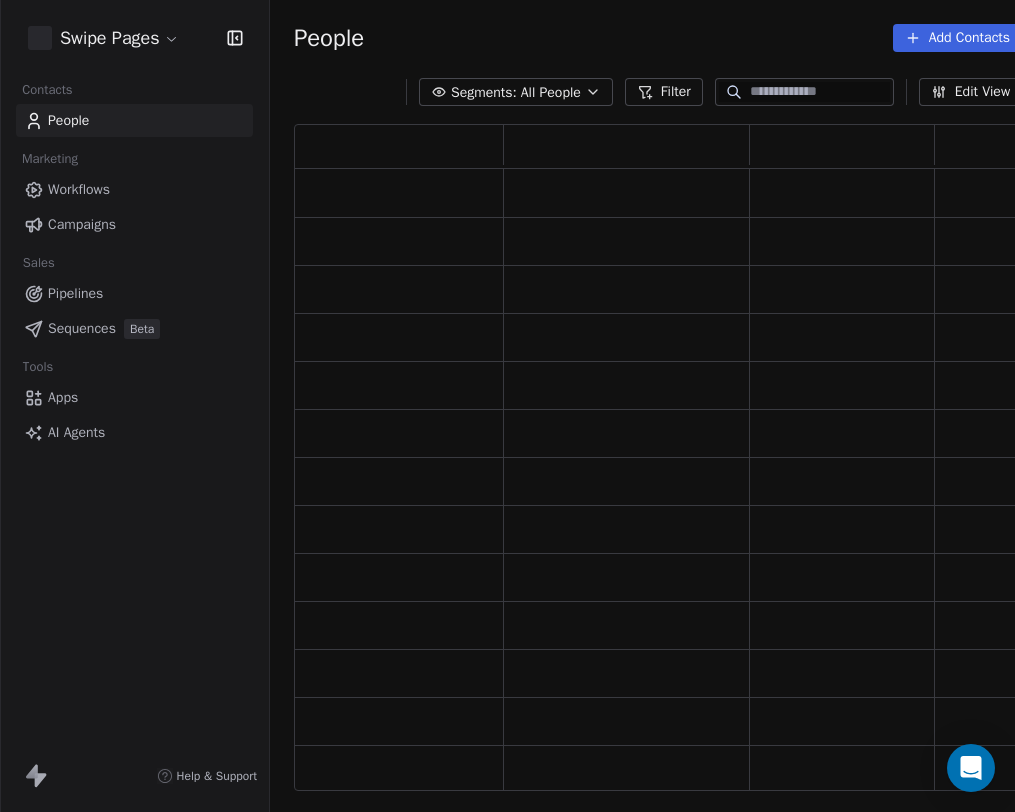 scroll, scrollTop: 0, scrollLeft: 0, axis: both 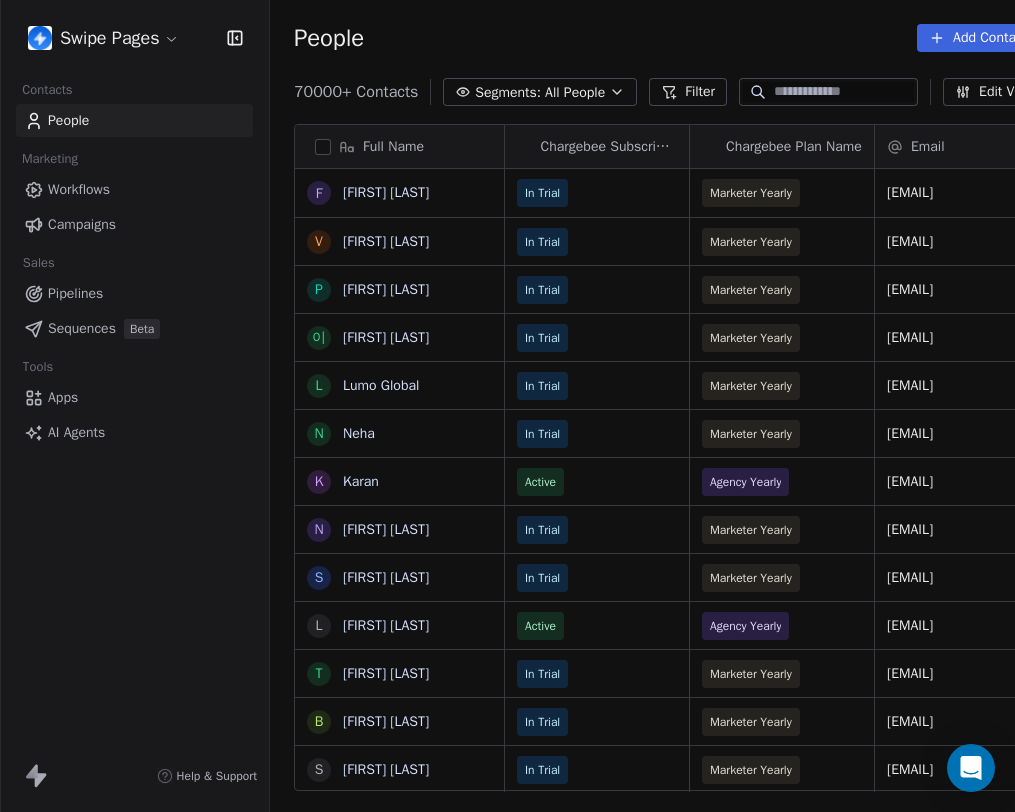 click on "Apps" at bounding box center (63, 397) 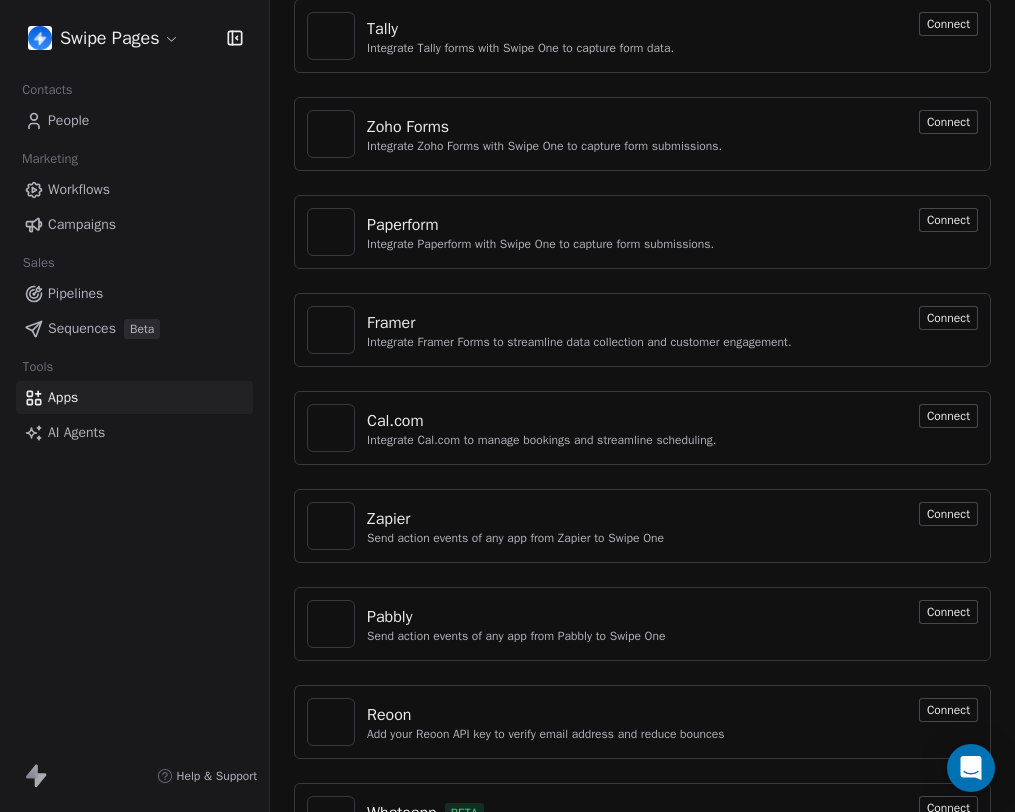 scroll, scrollTop: 1367, scrollLeft: 0, axis: vertical 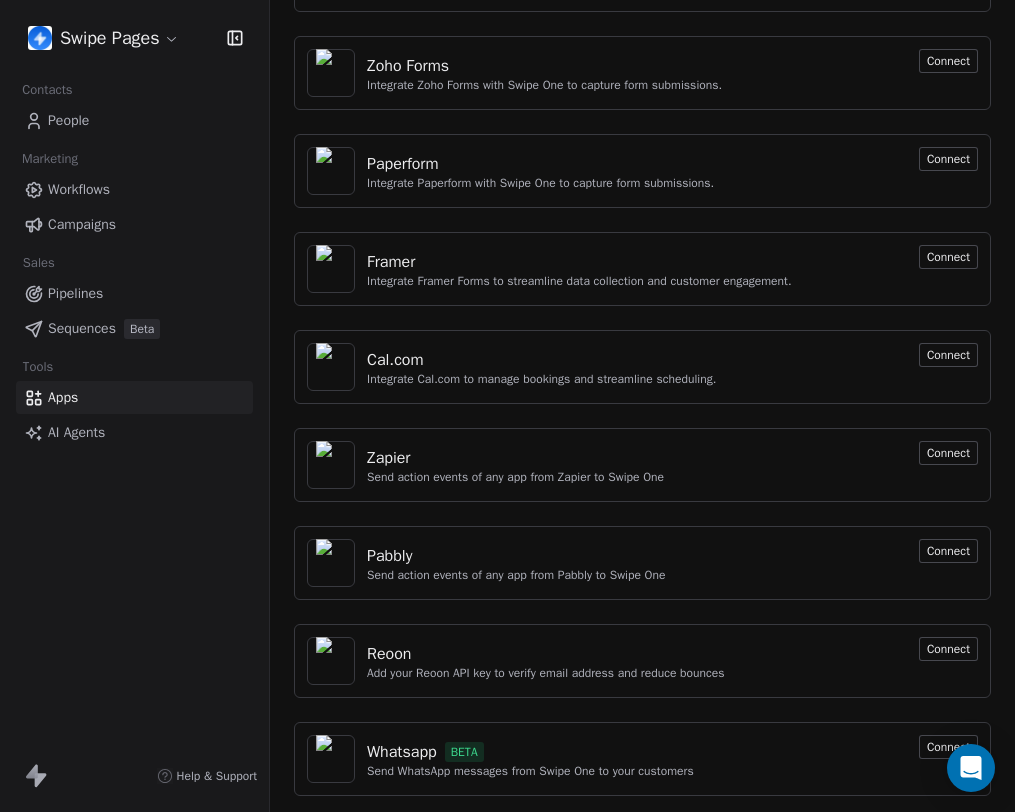 click on "Connect" at bounding box center [948, 747] 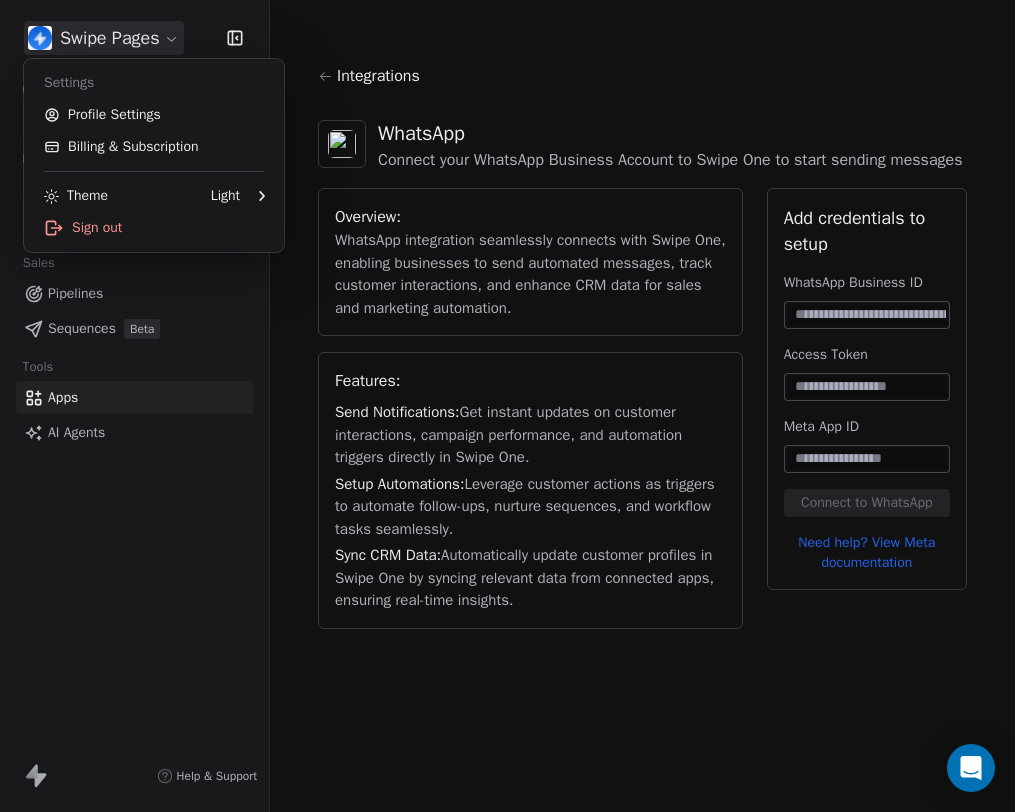 click on "Swipe Pages Contacts People Marketing Workflows Campaigns Sales Pipelines Sequences Beta Tools Apps AI Agents Help & Support Integrations WhatsApp Connect your WhatsApp Business Account to Swipe One to start sending messages Overview: WhatsApp integration seamlessly connects with Swipe One, enabling businesses to send automated messages, track customer interactions, and enhance CRM data for sales and marketing automation. Features: Send Notifications: Get instant updates on customer interactions, campaign performance, and automation triggers directly in Swipe One. Setup Automations: Leverage customer actions as triggers to automate follow-ups, nurture sequences, and workflow tasks seamlessly. Sync CRM Data: Automatically update customer profiles in Swipe One by syncing relevant data from connected apps, ensuring real-time insights. Add credentials to setup WhatsApp Business ID Access Token Meta App ID Connect to WhatsApp Need help? View Meta documentation Settings Profile Settings Theme Light" at bounding box center (507, 406) 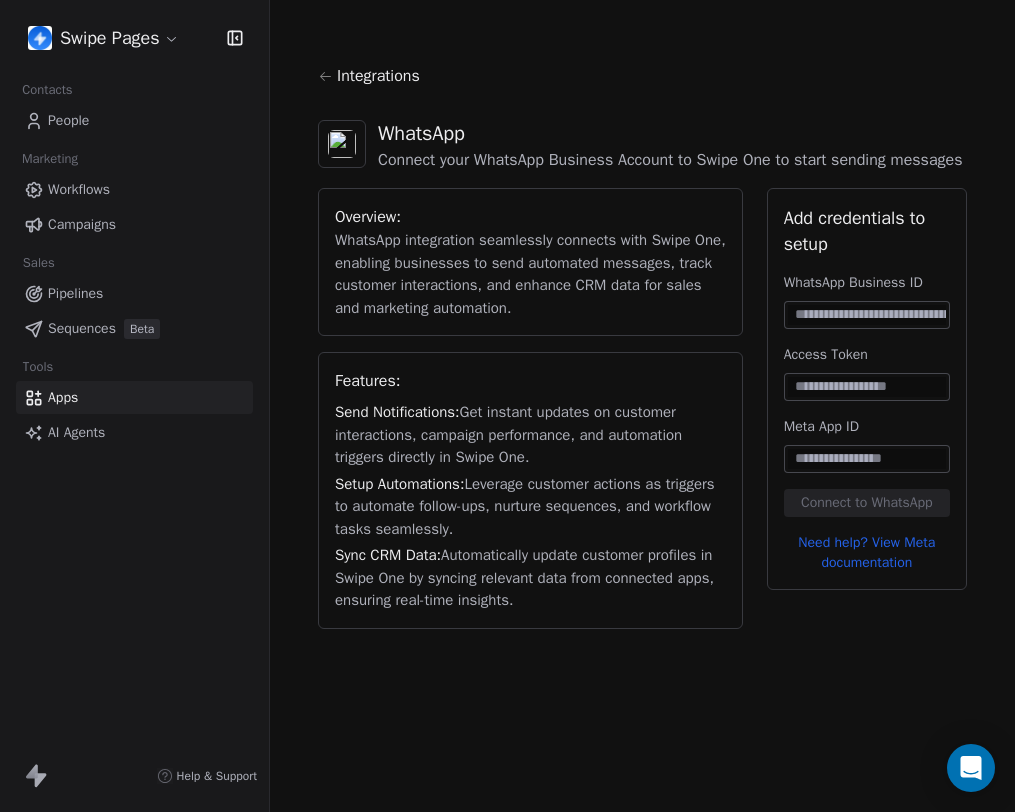 click on "Swipe Pages Contacts People Marketing Workflows Campaigns Sales Pipelines Sequences Beta Tools Apps AI Agents Help & Support Integrations WhatsApp Connect your WhatsApp Business Account to Swipe One to start sending messages Overview: WhatsApp integration seamlessly connects with Swipe One, enabling businesses to send automated messages, track customer interactions, and enhance CRM data for sales and marketing automation. Features: Send Notifications:  Get instant updates on customer interactions, campaign performance, and automation triggers directly in Swipe One. Setup Automations:  Leverage customer actions as triggers to automate follow-ups, nurture sequences, and workflow tasks seamlessly. Sync CRM Data:  Automatically update customer profiles in Swipe One by syncing relevant data from connected apps, ensuring real-time insights. Add credentials to setup WhatsApp Business ID Access Token Meta App ID Connect to WhatsApp Need help? View Meta documentation" at bounding box center (507, 406) 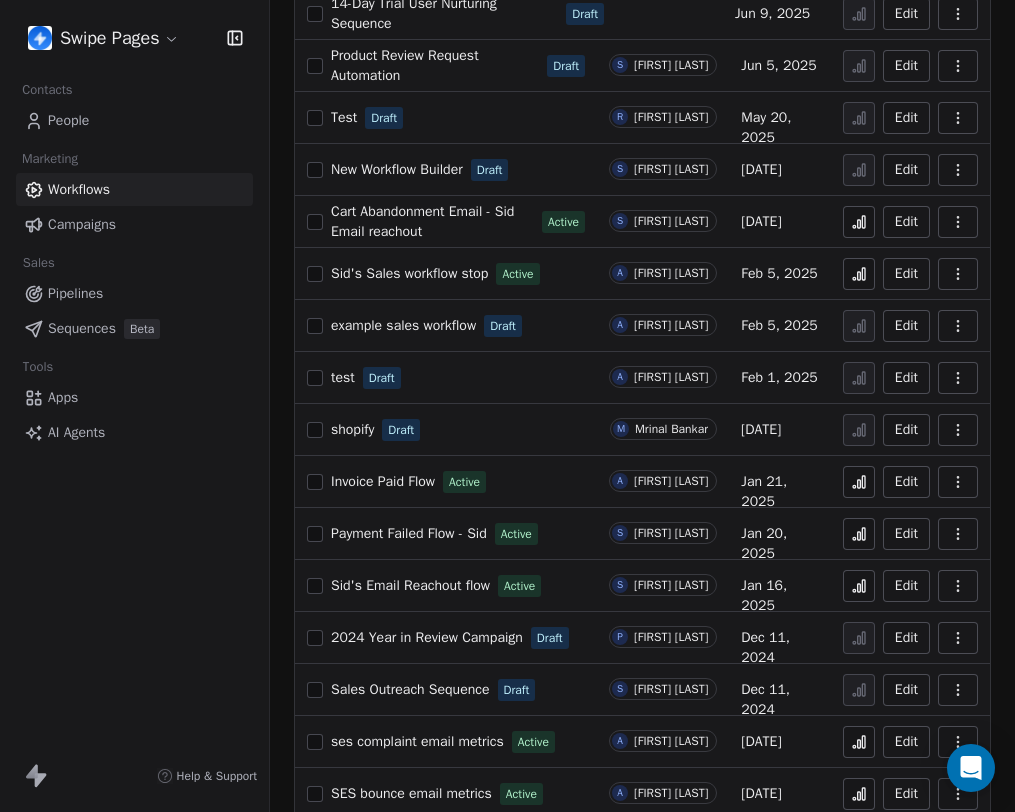 scroll, scrollTop: 409, scrollLeft: 0, axis: vertical 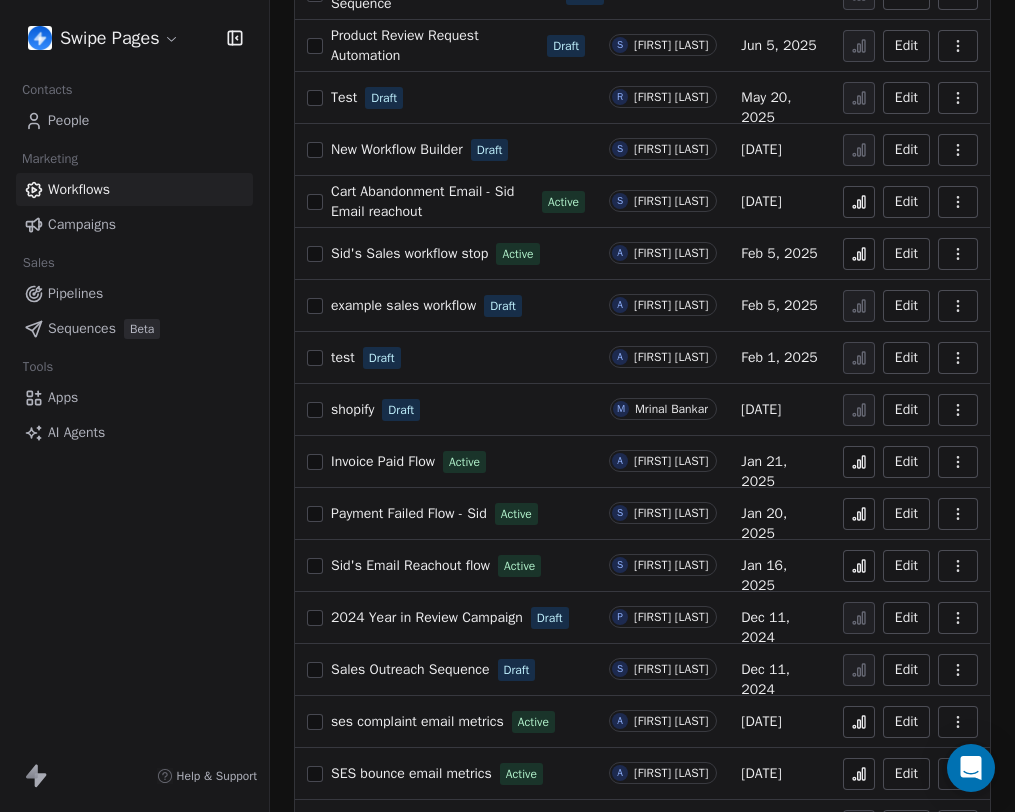click 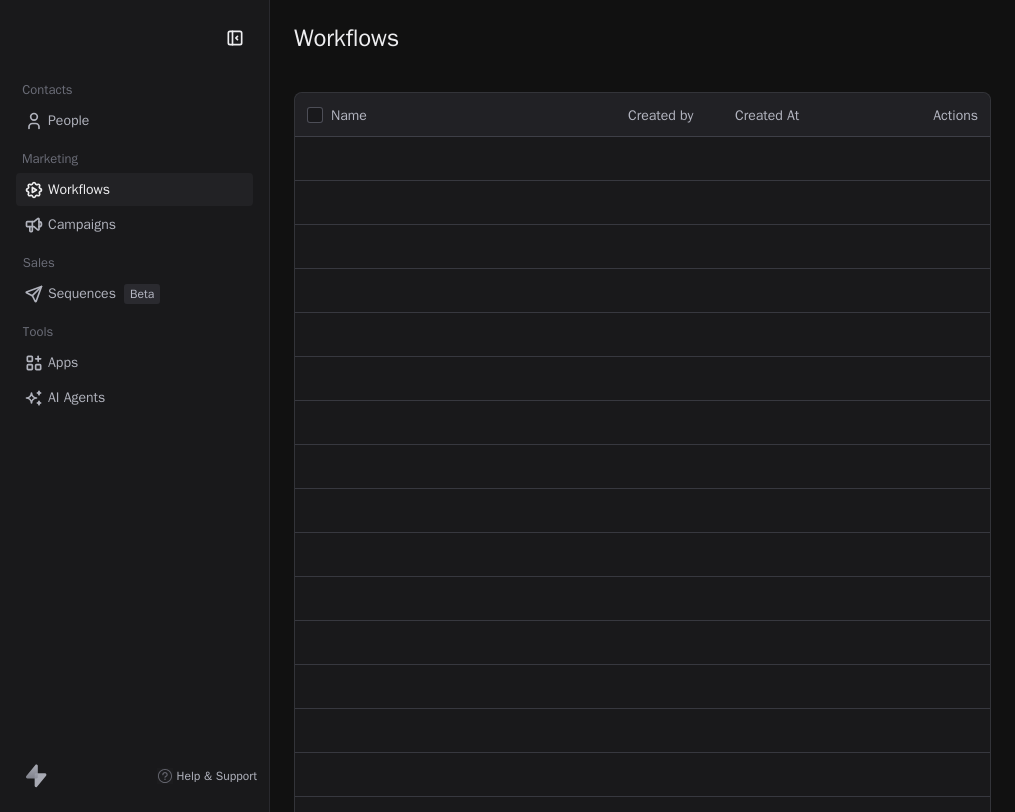 scroll, scrollTop: 0, scrollLeft: 0, axis: both 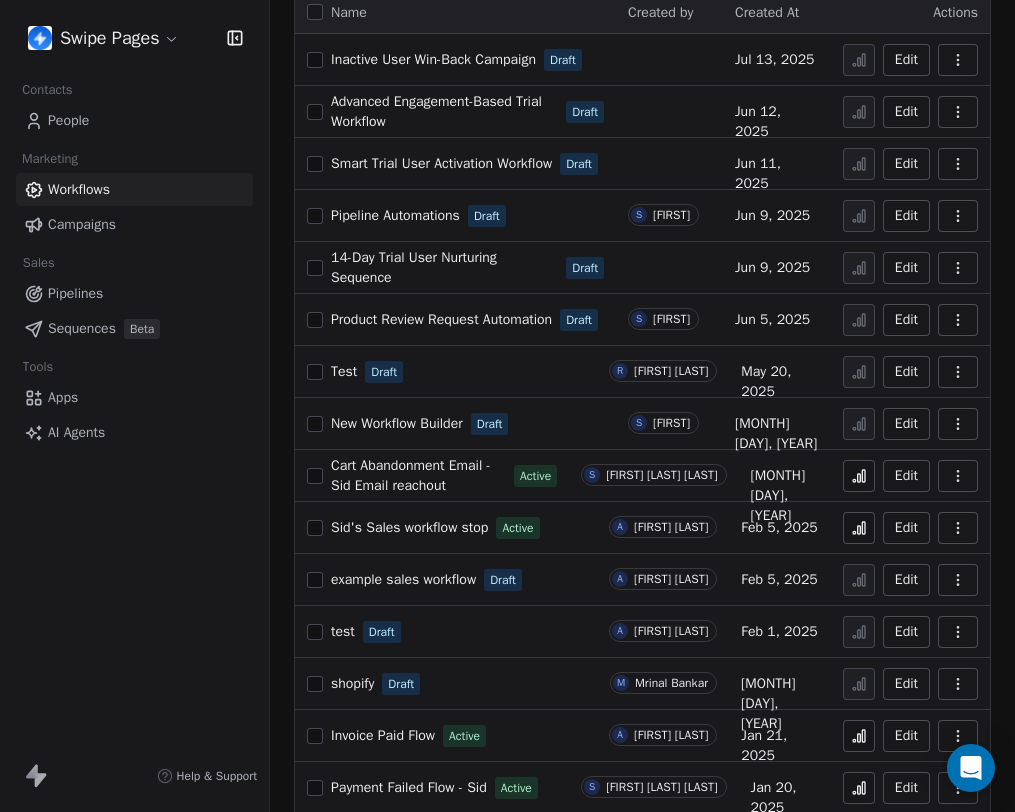 click 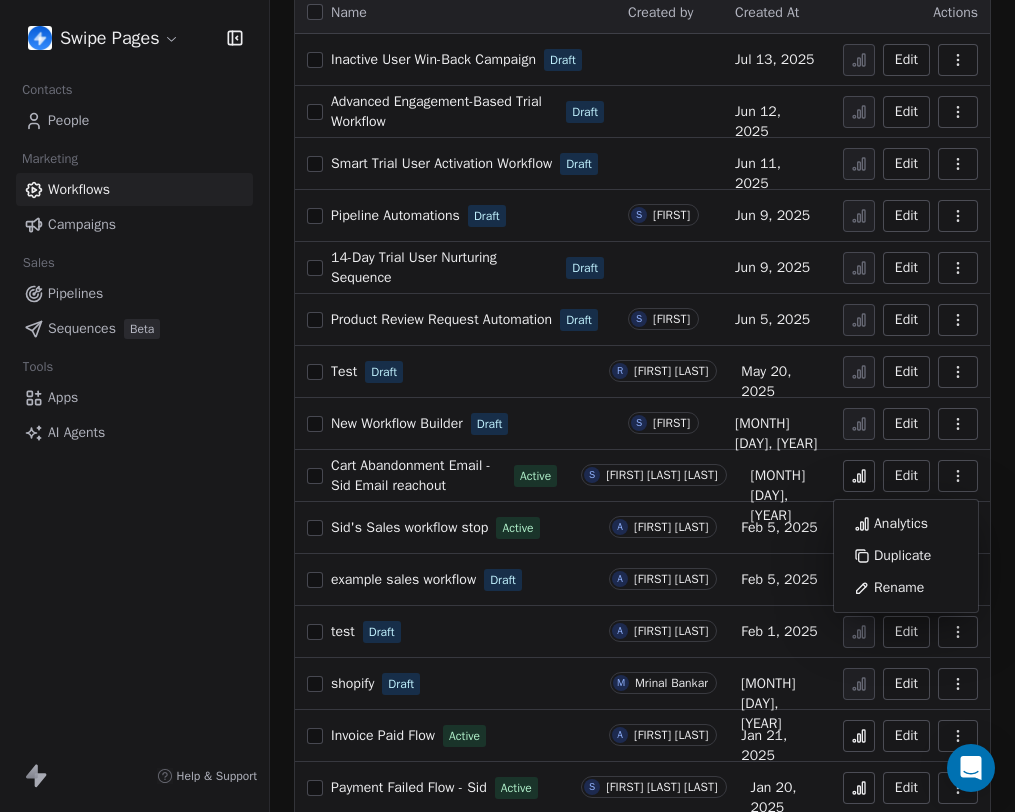 click 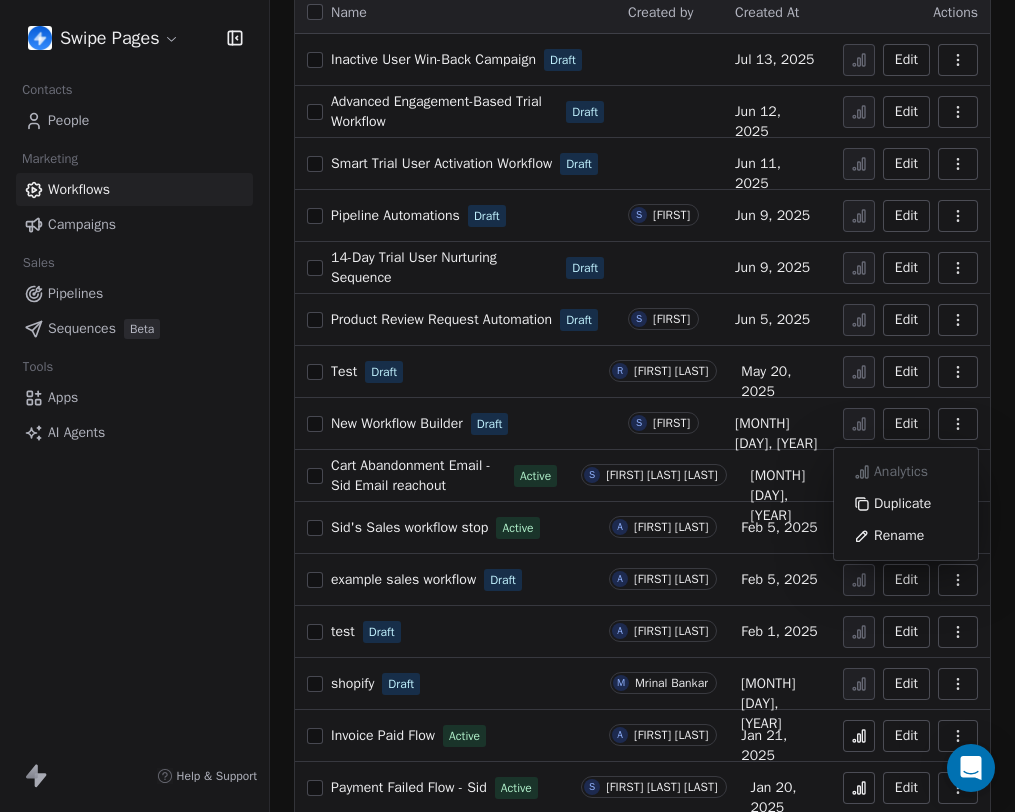 click at bounding box center [958, 320] 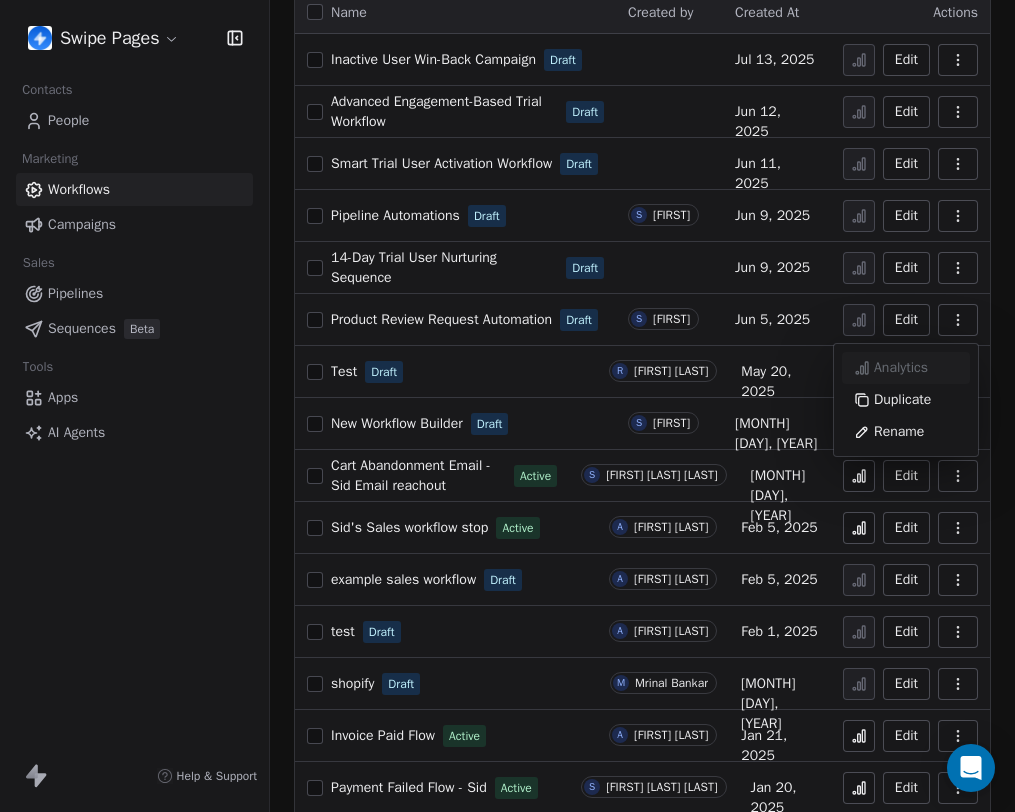 click on "Analytics" at bounding box center (901, 368) 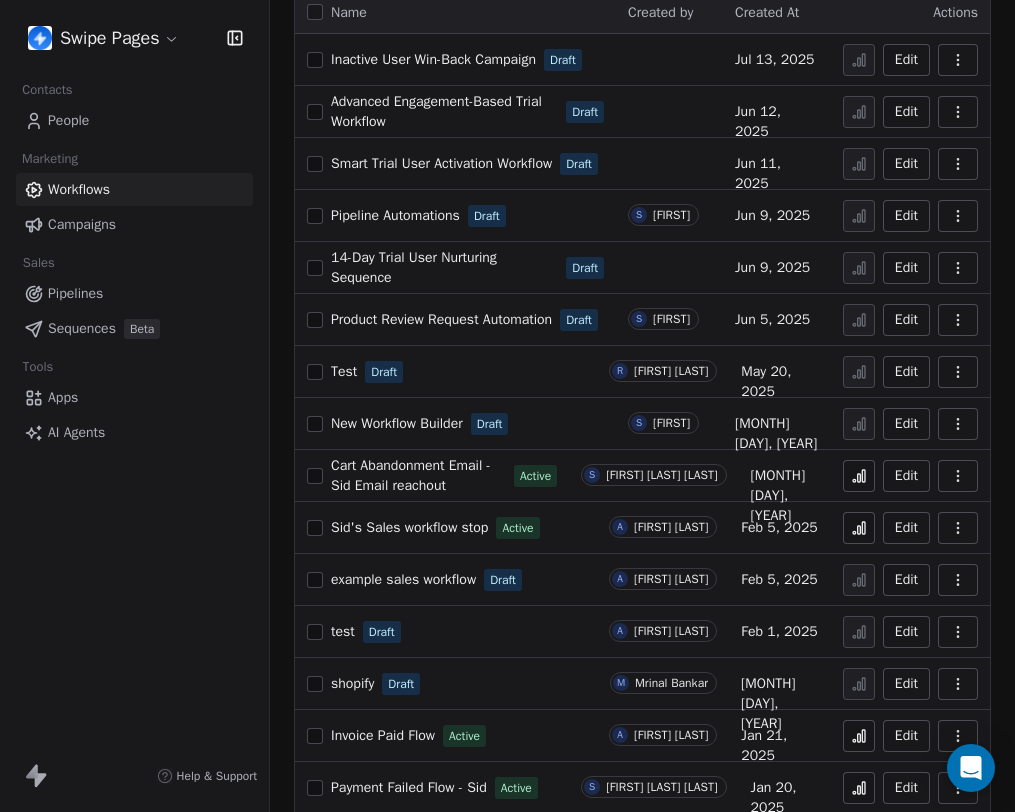 click 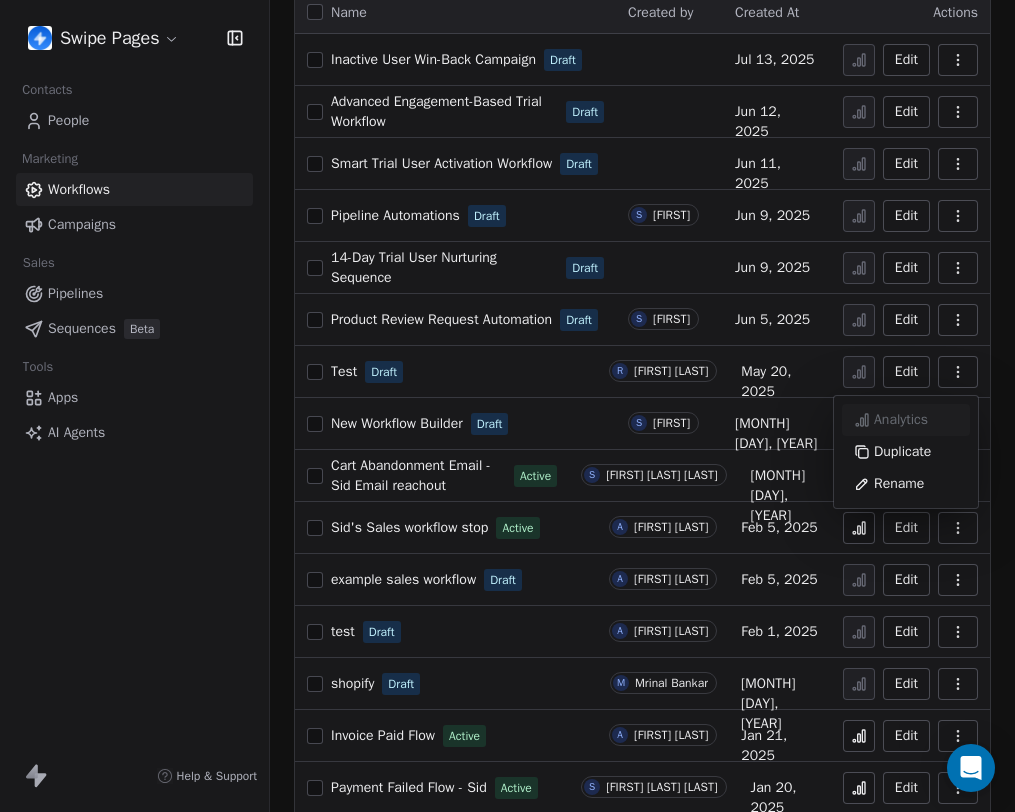 click on "Analytics" at bounding box center (906, 420) 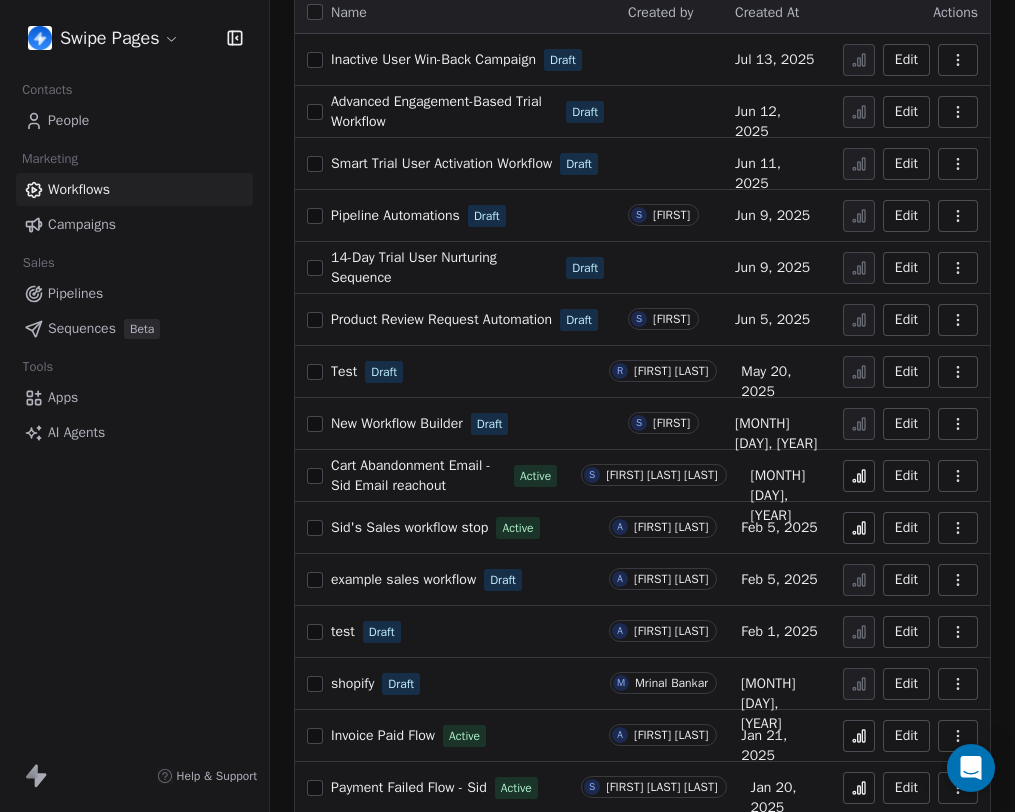 click 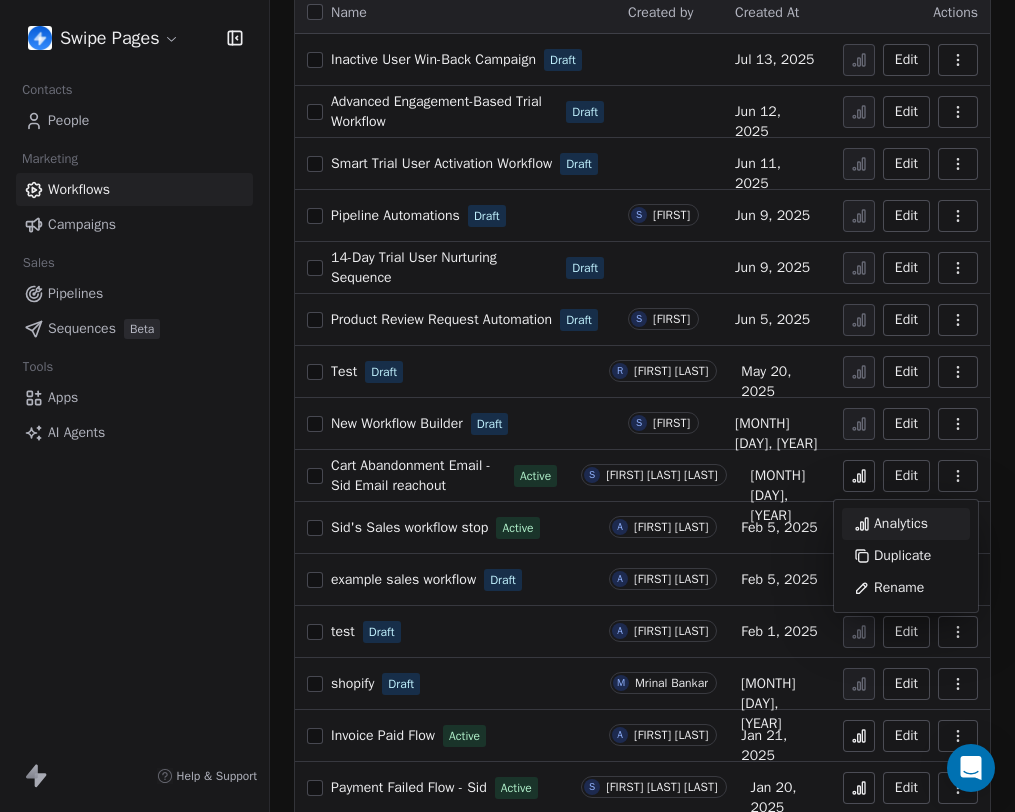 click on "Analytics" at bounding box center [901, 524] 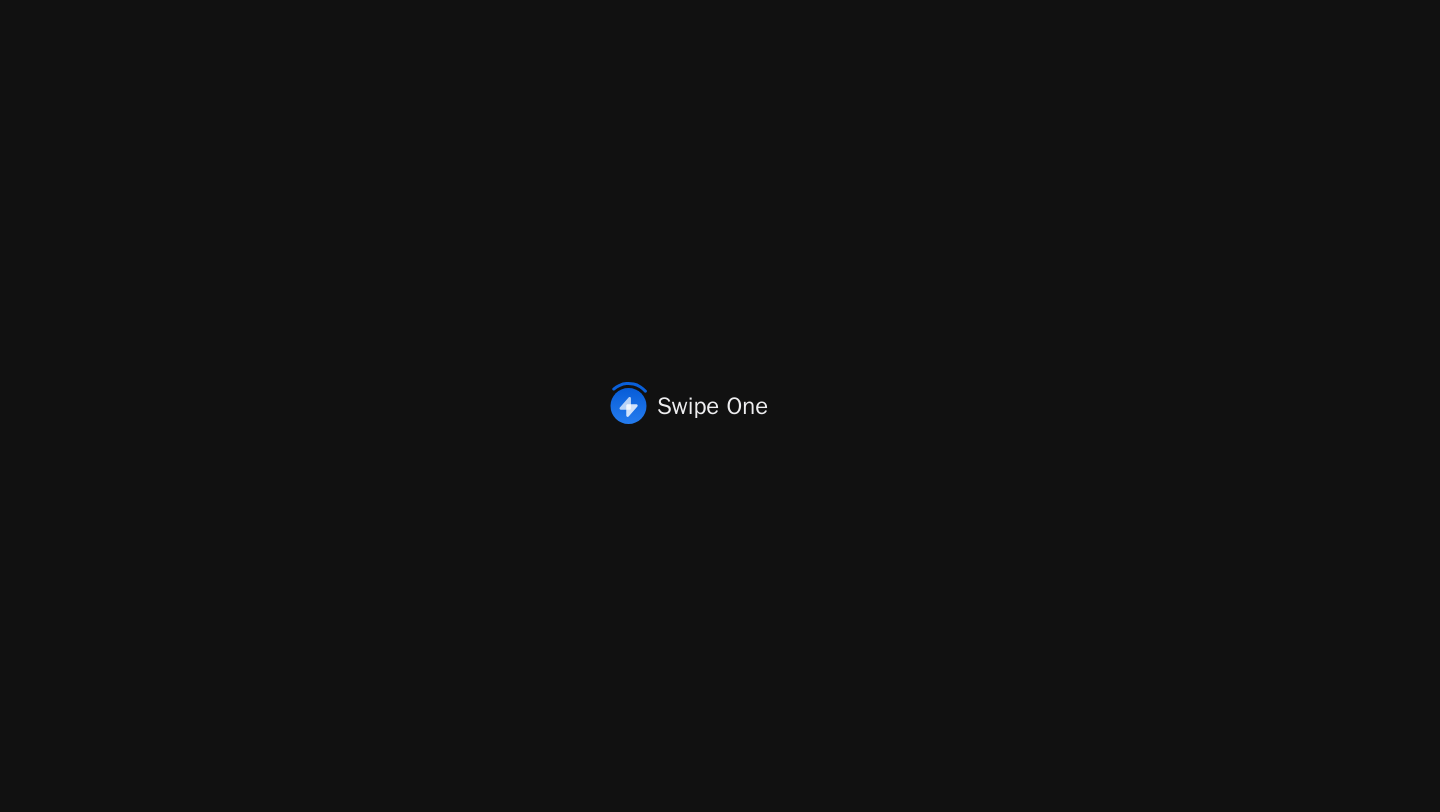 scroll, scrollTop: 0, scrollLeft: 0, axis: both 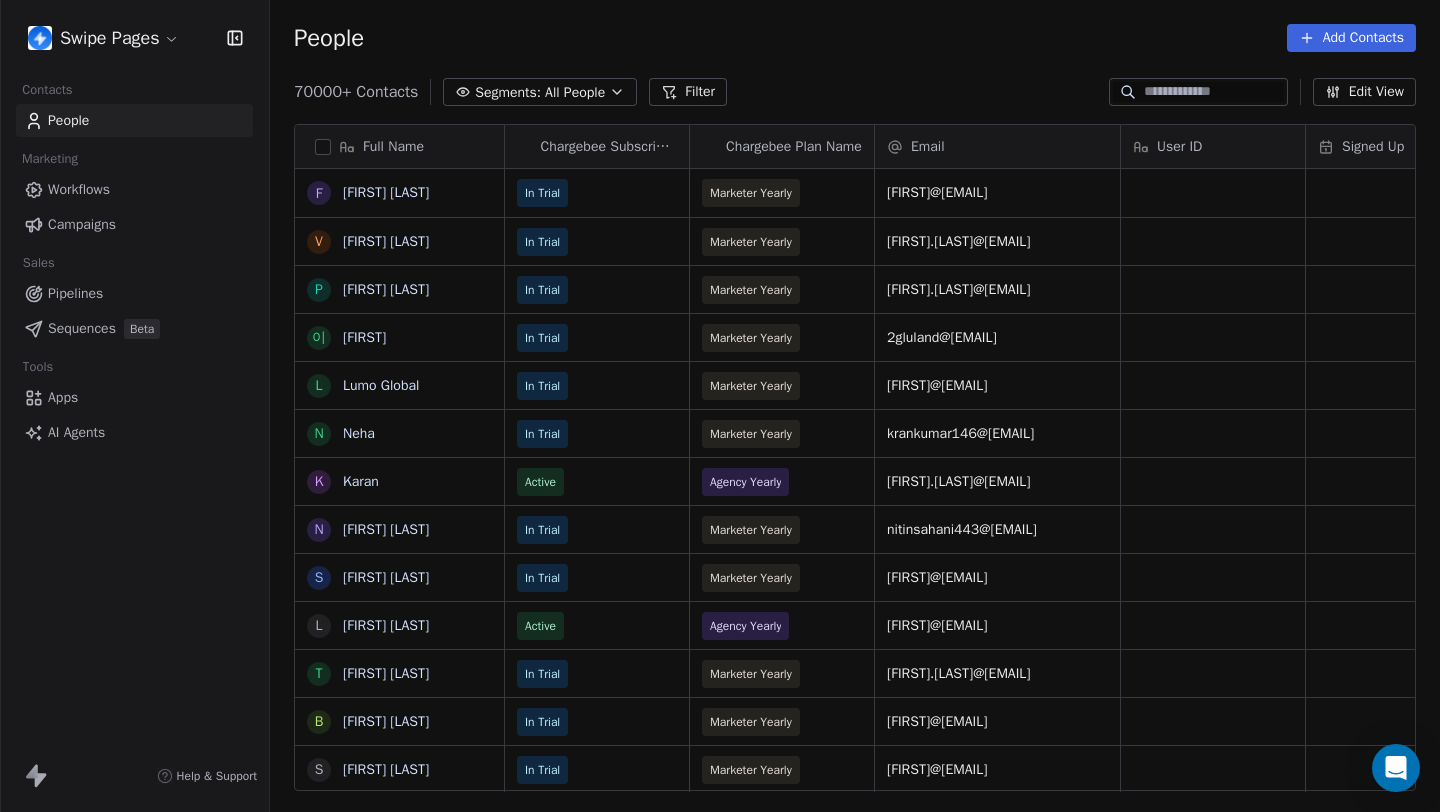 click on "Apps" at bounding box center (63, 397) 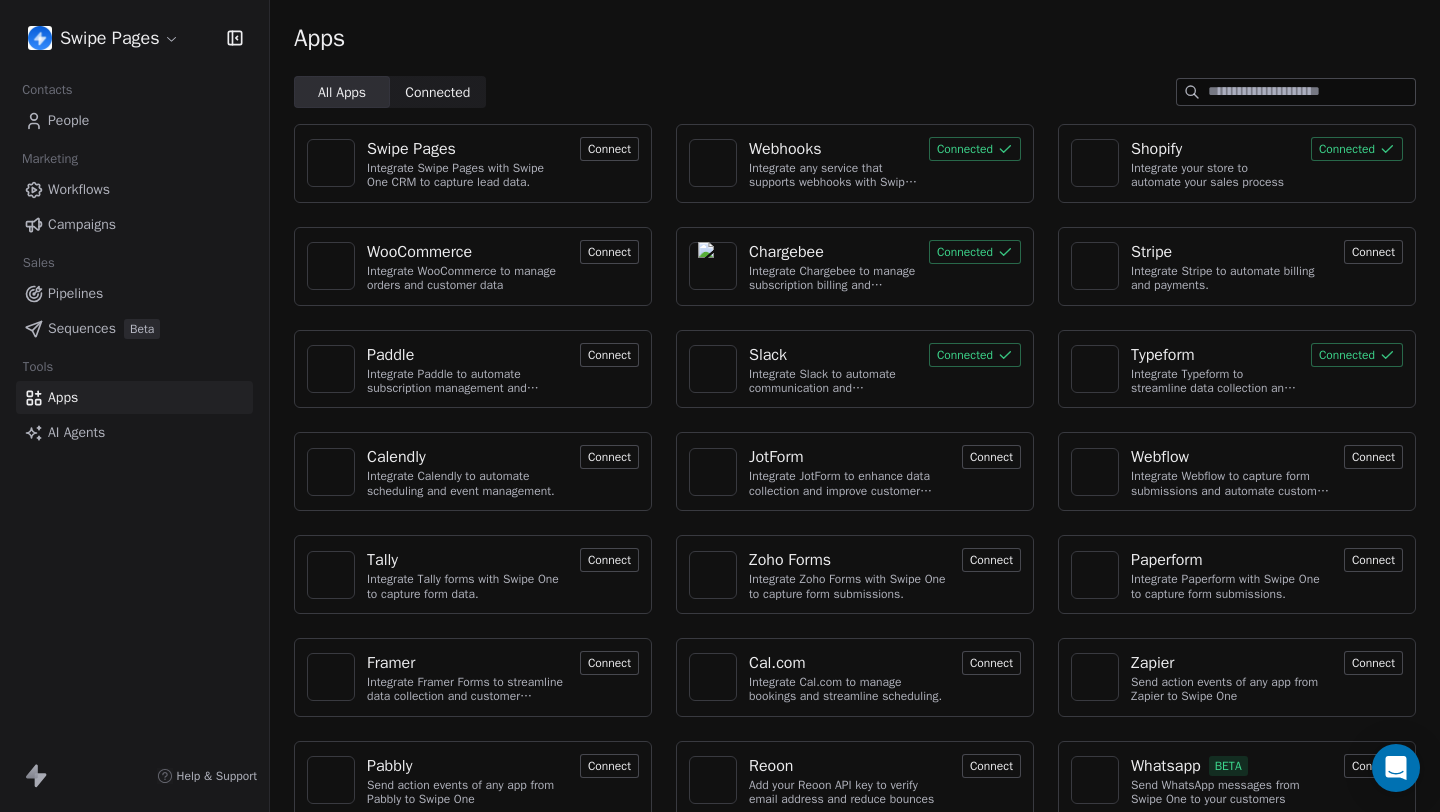 scroll, scrollTop: 23, scrollLeft: 0, axis: vertical 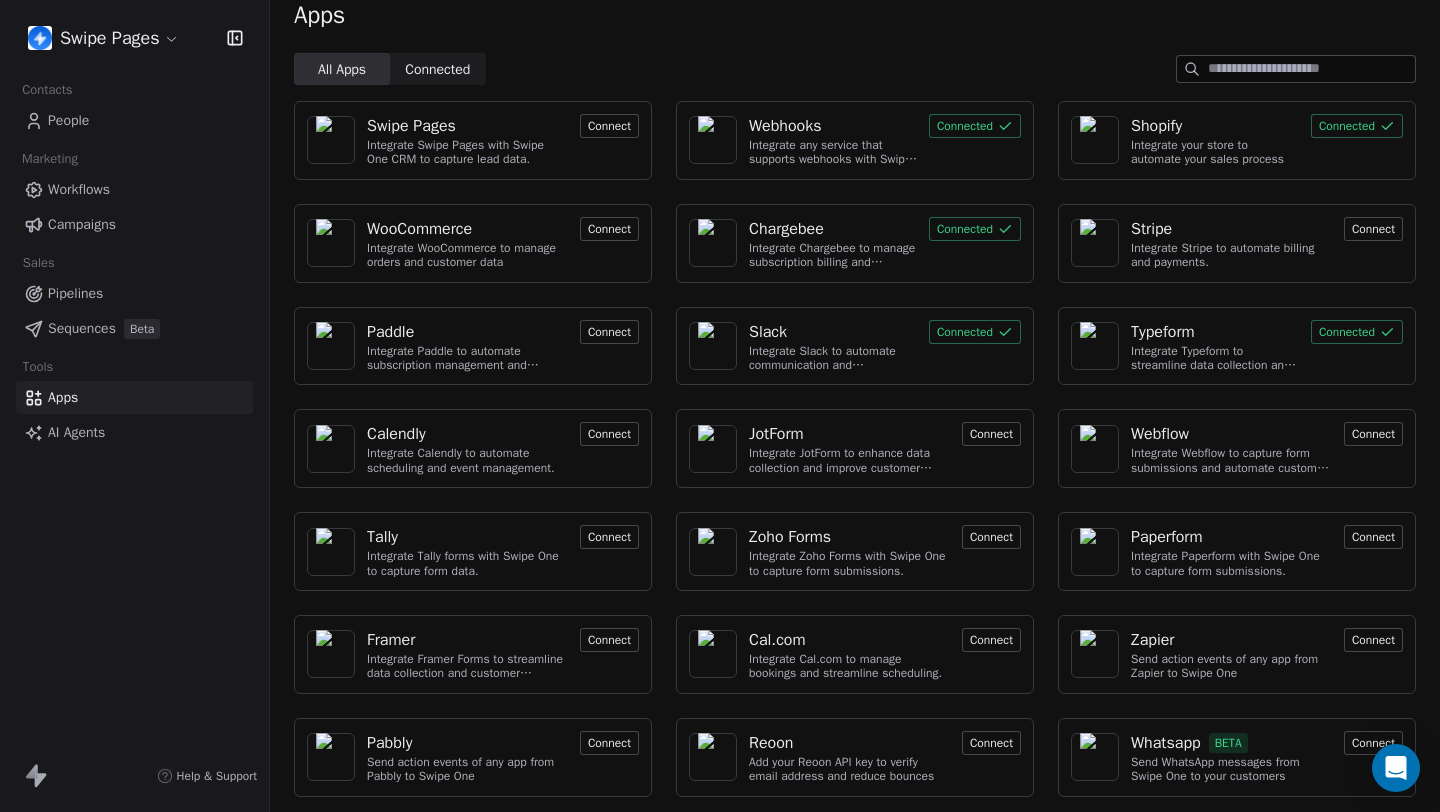 click on "Whatsapp BETA" at bounding box center (1231, 743) 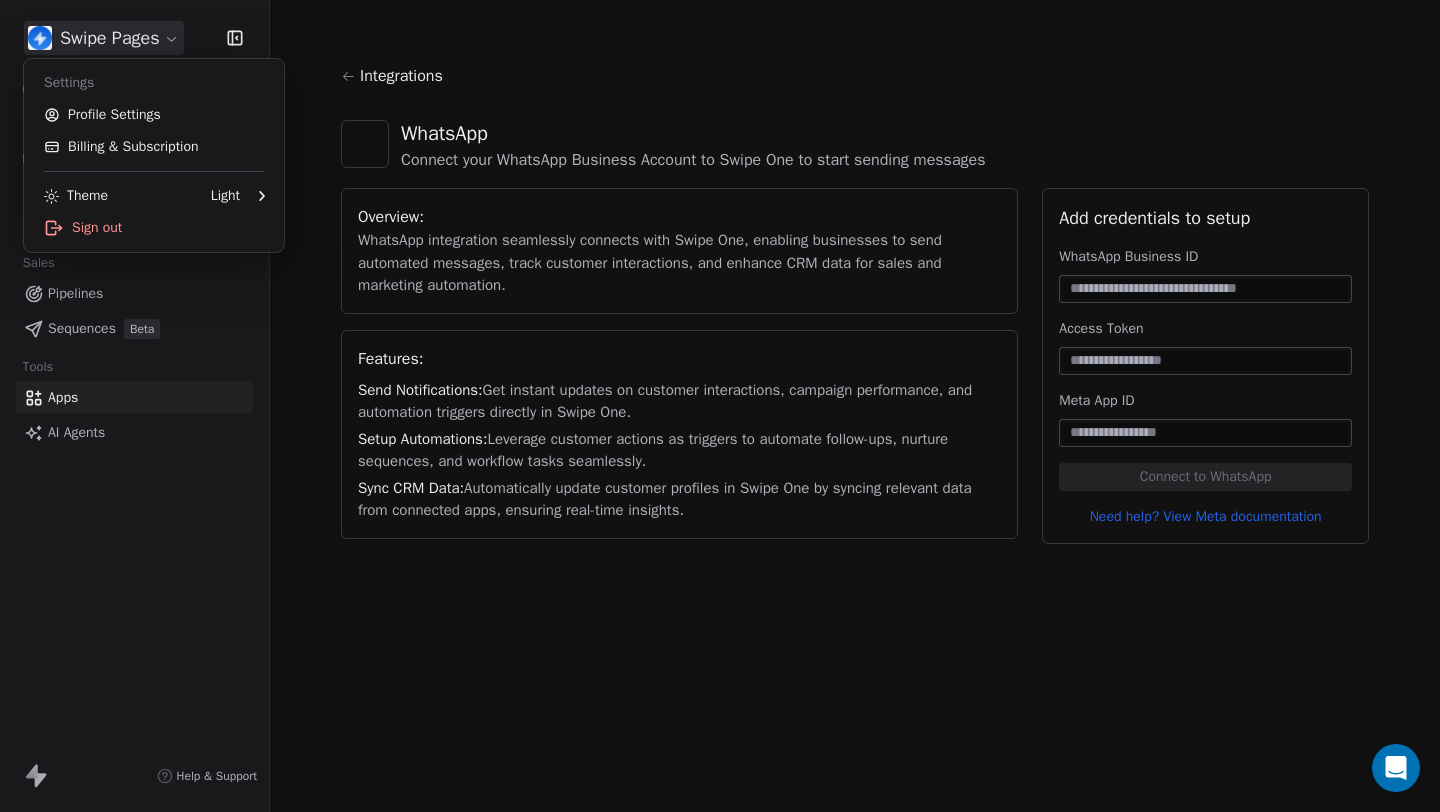 click on "Swipe Pages Contacts People Marketing Workflows Campaigns Sales Pipelines Sequences Beta Tools Apps AI Agents Help & Support Integrations WhatsApp Connect your WhatsApp Business Account to Swipe One to start sending messages Overview: WhatsApp integration seamlessly connects with Swipe One, enabling businesses to send automated messages, track customer interactions, and enhance CRM data for sales and marketing automation. Features: Send Notifications: Get instant updates on customer interactions, campaign performance, and automation triggers directly in Swipe One. Setup Automations: Leverage customer actions as triggers to automate follow-ups, nurture sequences, and workflow tasks seamlessly. Sync CRM Data: Automatically update customer profiles in Swipe One by syncing relevant data from connected apps, ensuring real-time insights. Add credentials to setup WhatsApp Business ID Access Token Meta App ID Connect to WhatsApp Need help? View Meta documentation Settings Profile Settings Theme Light" at bounding box center [720, 406] 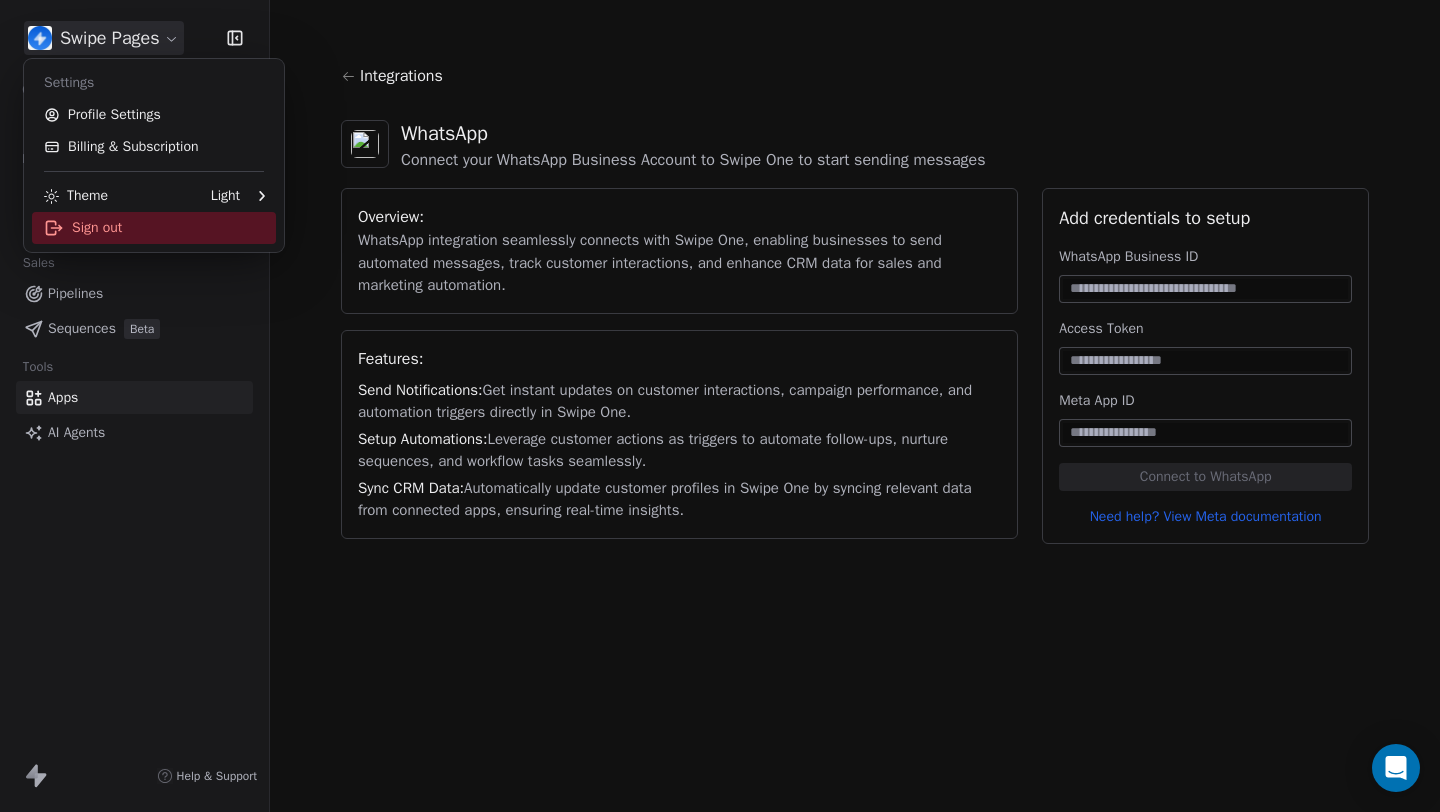 click on "Sign out" at bounding box center [154, 228] 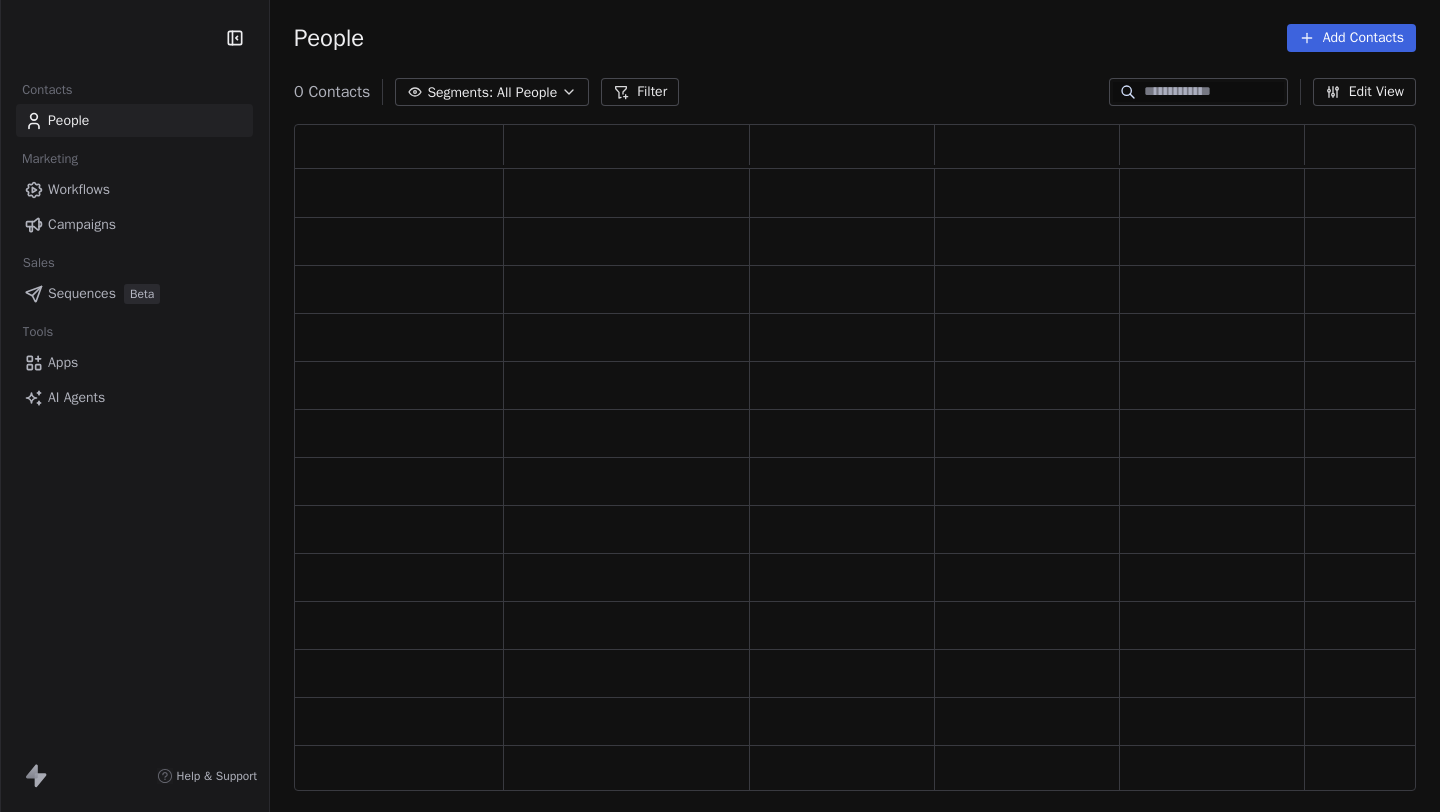 scroll, scrollTop: 0, scrollLeft: 0, axis: both 